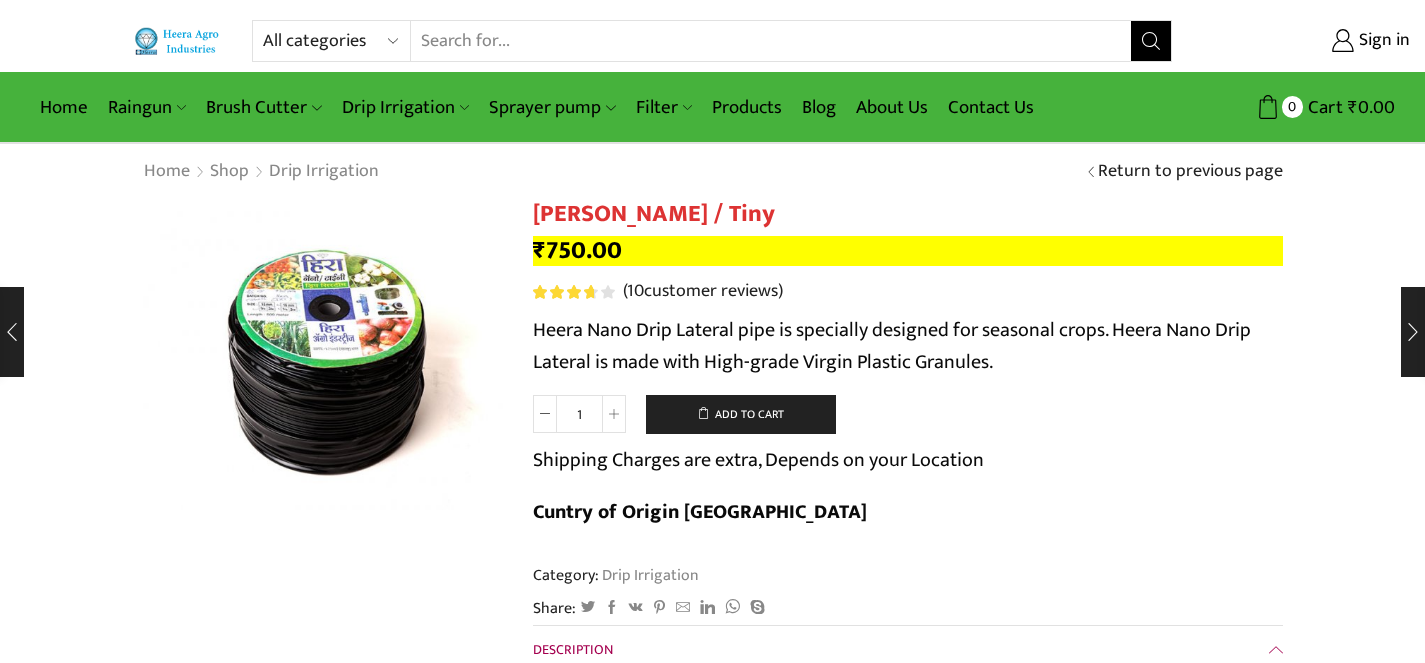 scroll, scrollTop: 0, scrollLeft: 0, axis: both 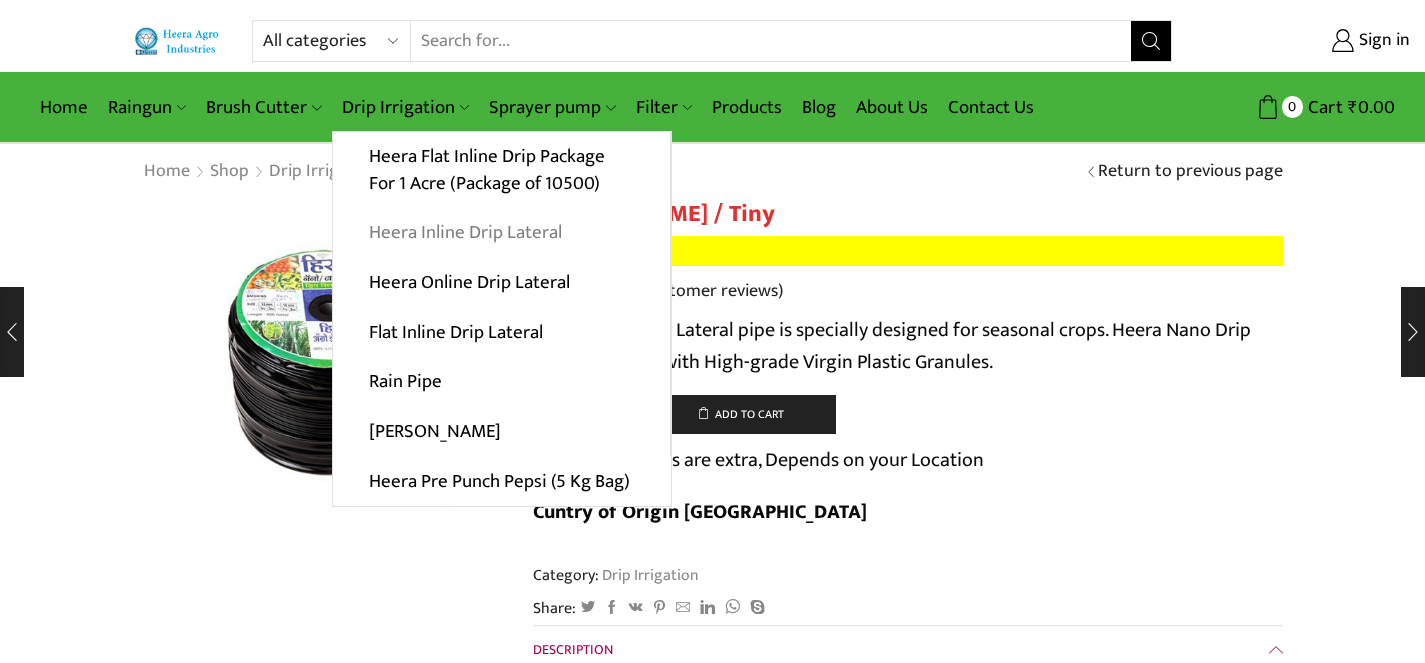 type on "[EMAIL_ADDRESS][DOMAIN_NAME]" 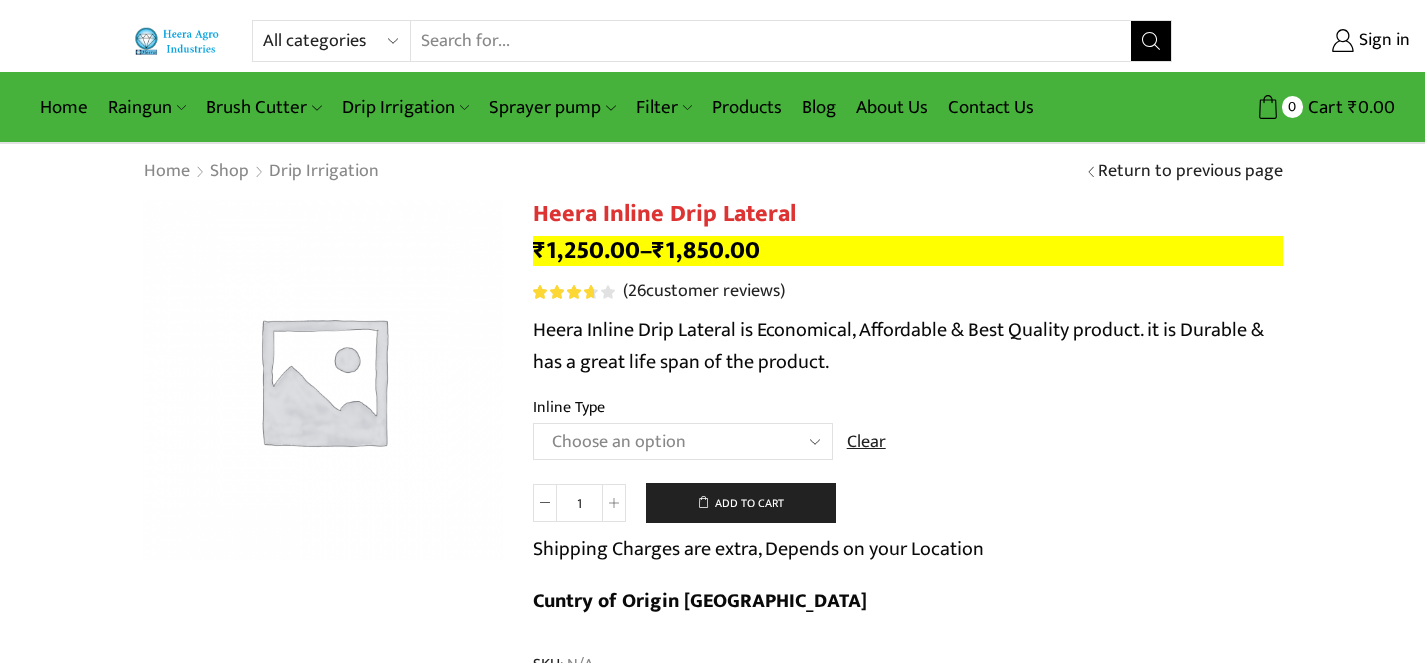 scroll, scrollTop: 0, scrollLeft: 0, axis: both 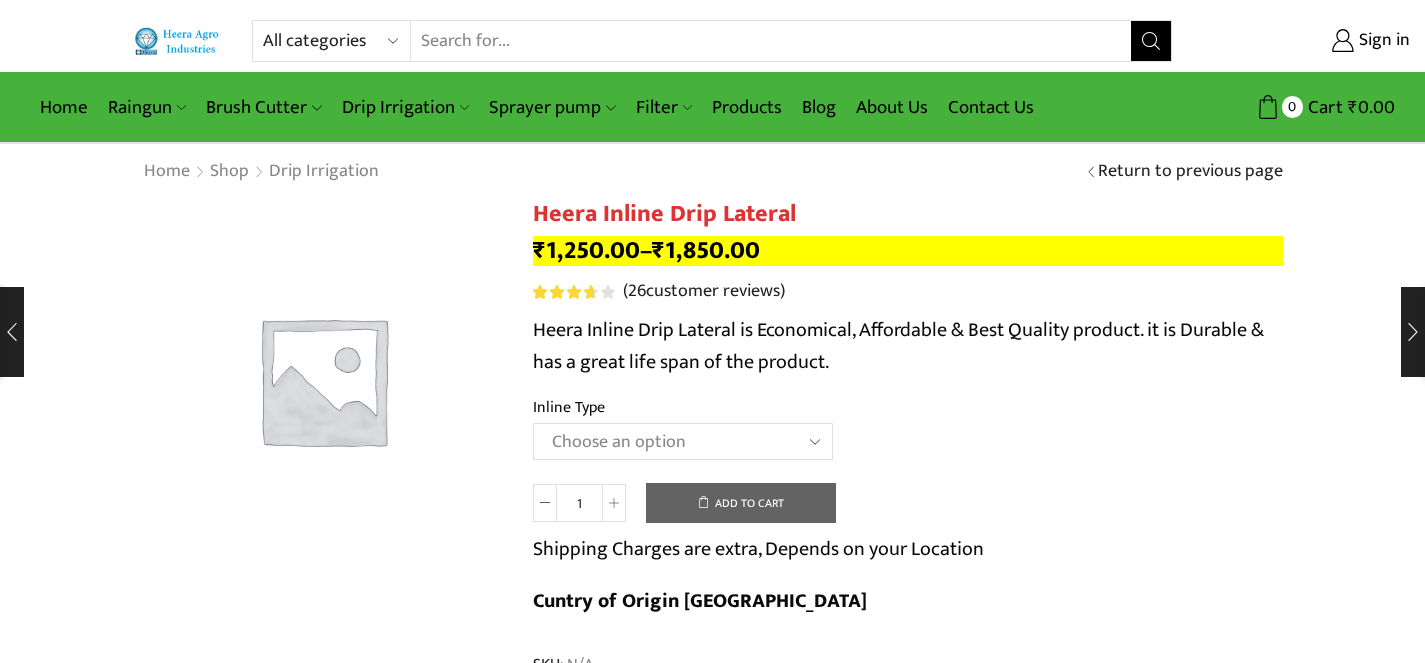 type on "[EMAIL_ADDRESS][DOMAIN_NAME]" 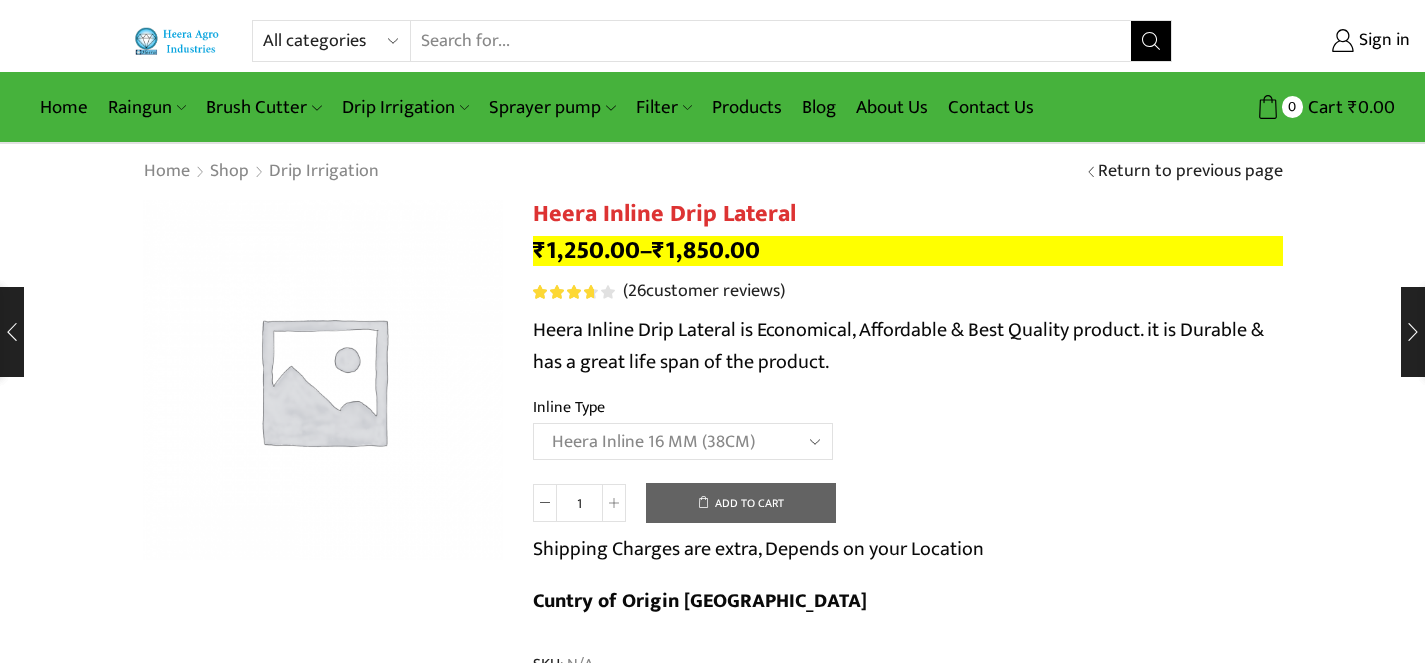 select on "Heera Inline 16 MM (38CM)" 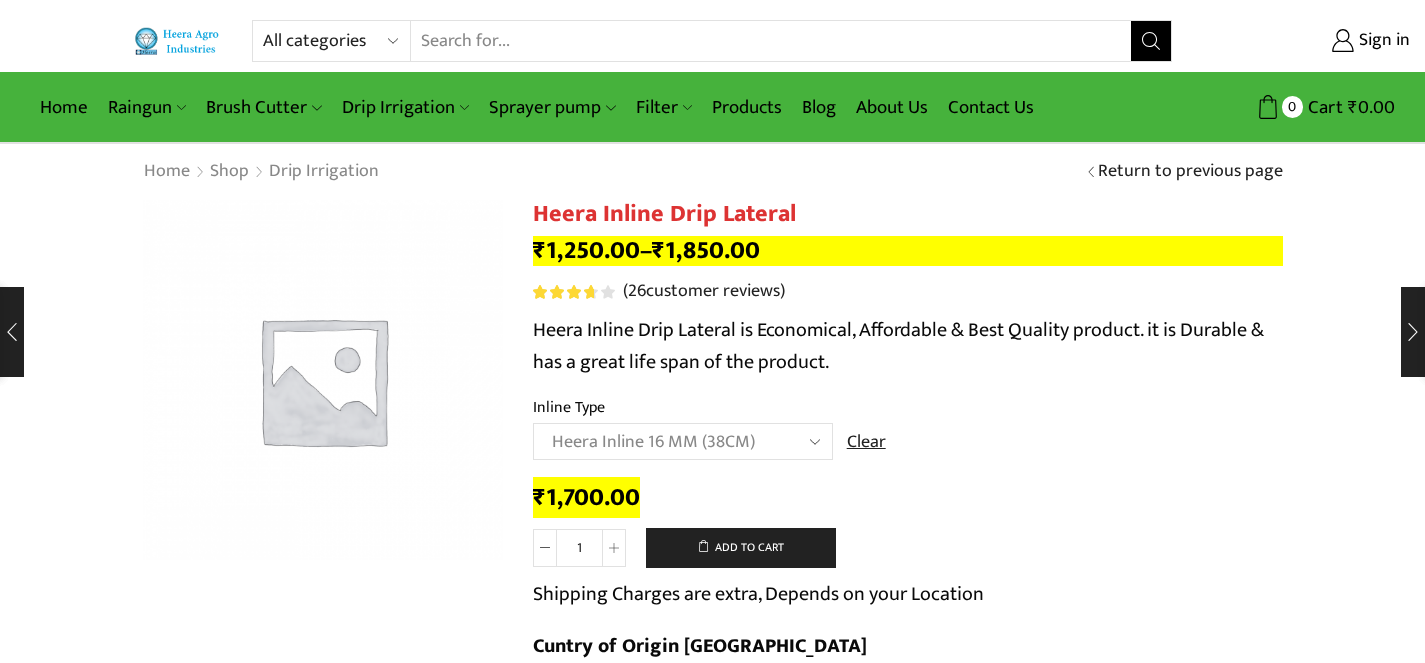 click on "Choose an option Heera Inline 12 MM (30CM) Heera Inline 12 MM (38CM) Heera Inline 12 MM (45CM) Heera Inline 12 MM (60CM) Heera Inline 12 MM (75CM) Heera Inline 12 MM (90CM) Kohinoor Inline 12 MM (30CM) Kohinoor Inline 12 MM (38CM) Kohinoor Inline 12 MM (45CM) Kohinoor Inline 12 MM (60CM) Kohinoor Inline 12 MM (75CM) Kohinoor Inline 12 MM (90CM) Heera Inline 16 MM (30CM) Heera Inline 16 MM (38CM) Heera Inline 16 MM (45CM) Heera Inline 16 MM (60CM) Diamond Inline 16 MM (30CM) Diamond Inline 16 MM (38CM) Diamond Inline 16 MM (45CM) Diamond Inline 16 MM (60CM) Kohinoor Inline 16 MM (30CM) Kohinoor Inline 16 MM (38CM) Kohinoor Inline 16 MM (45CM) Kohinoor Inline 16 MM (60CM) Heera Inline 20 MM (38CM)" 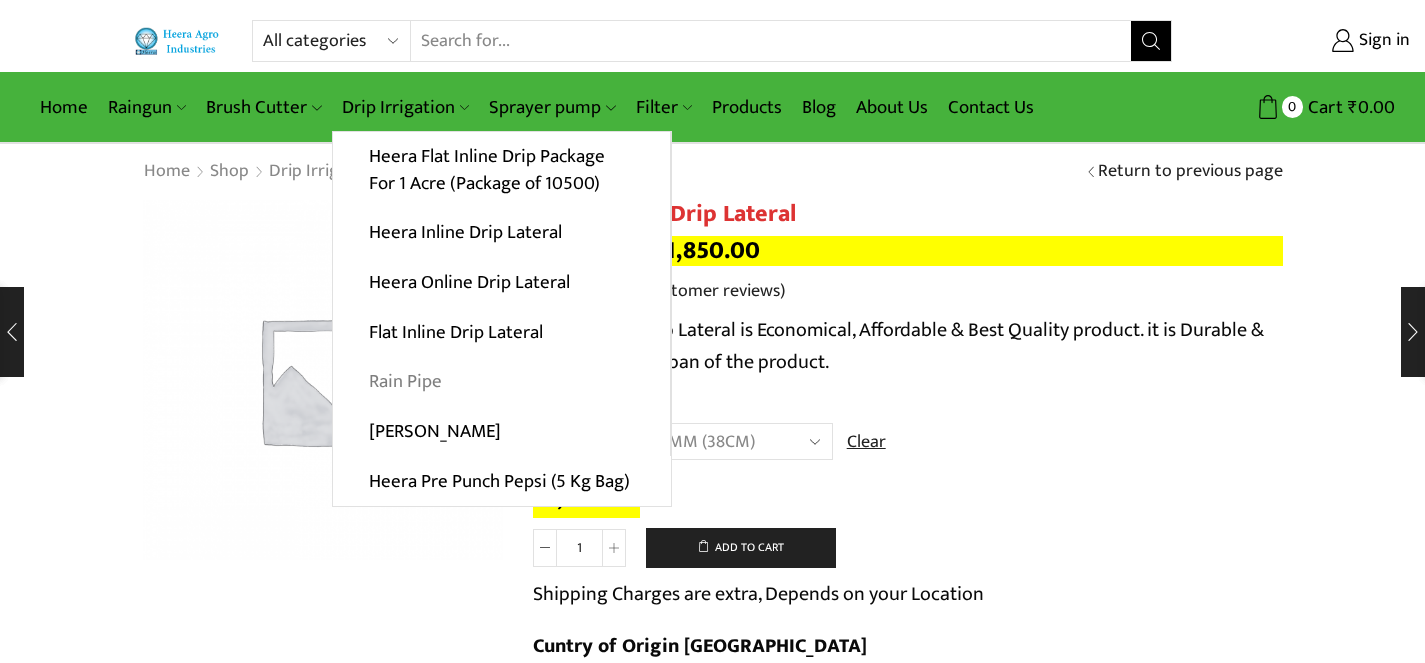 click on "Rain Pipe" at bounding box center [501, 382] 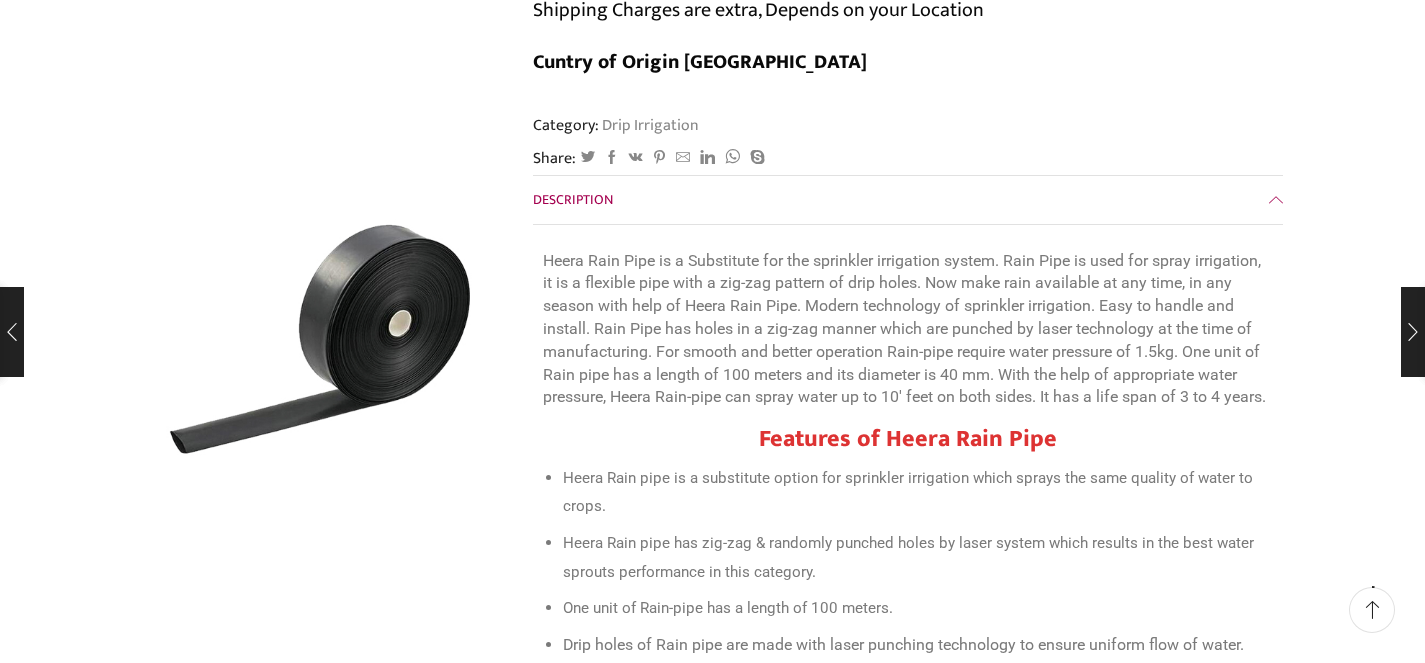 scroll, scrollTop: 0, scrollLeft: 0, axis: both 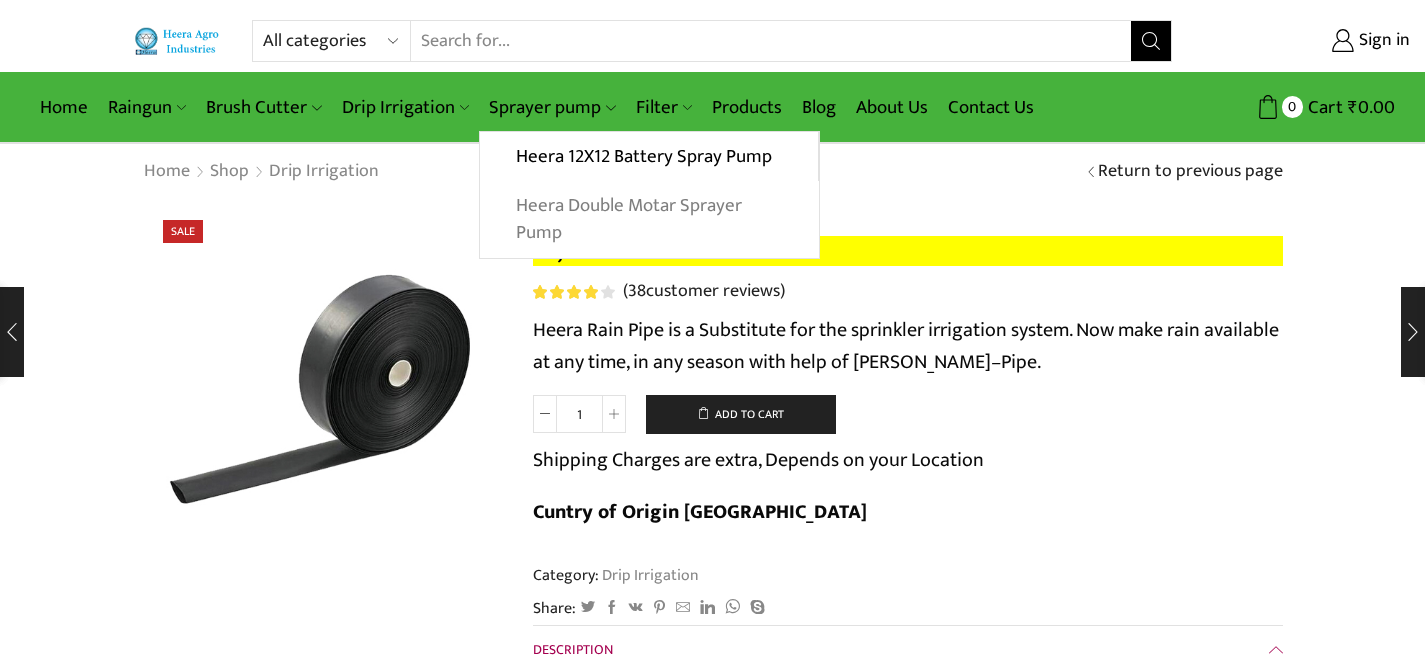 type on "[EMAIL_ADDRESS][DOMAIN_NAME]" 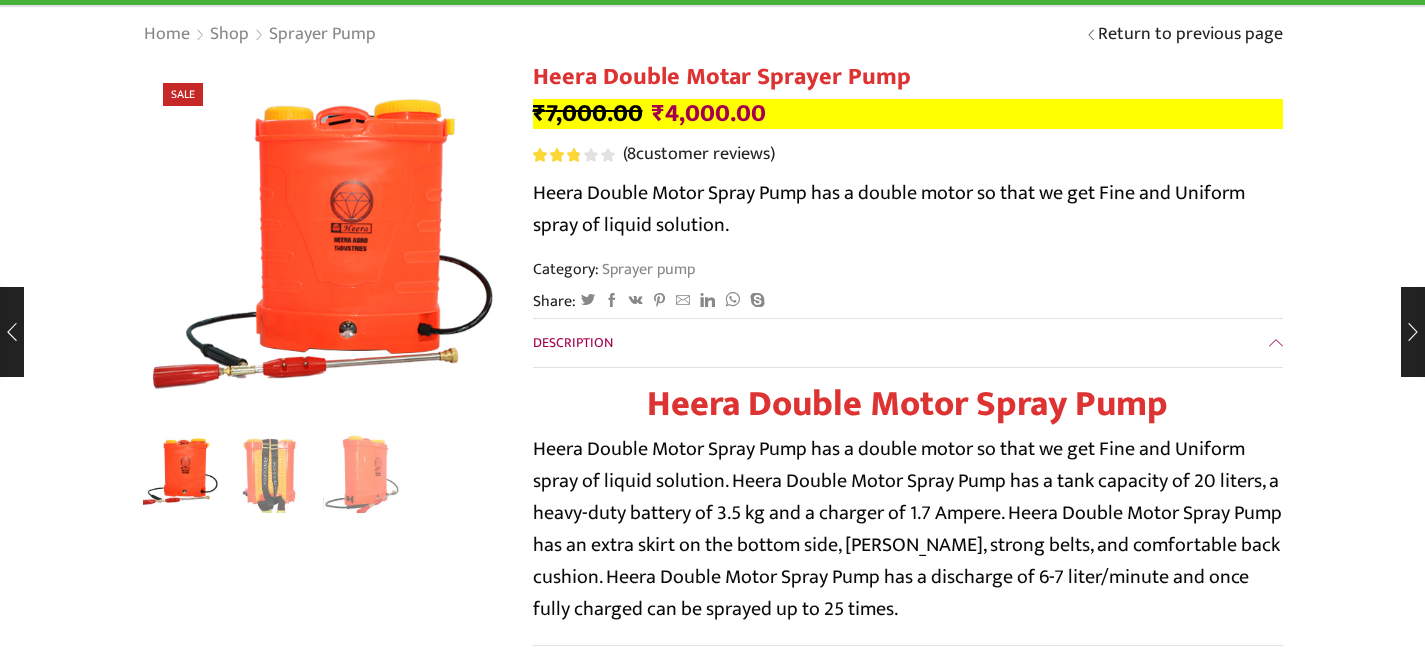 scroll, scrollTop: 0, scrollLeft: 0, axis: both 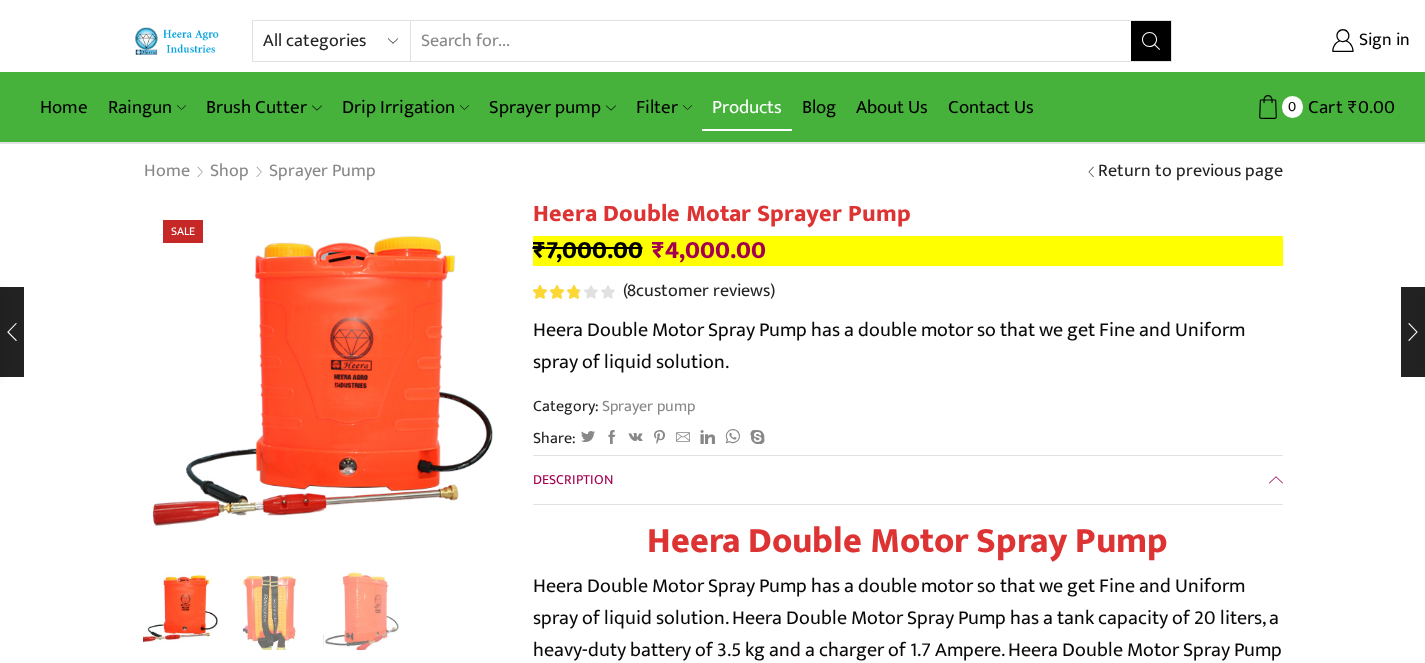 type on "[EMAIL_ADDRESS][DOMAIN_NAME]" 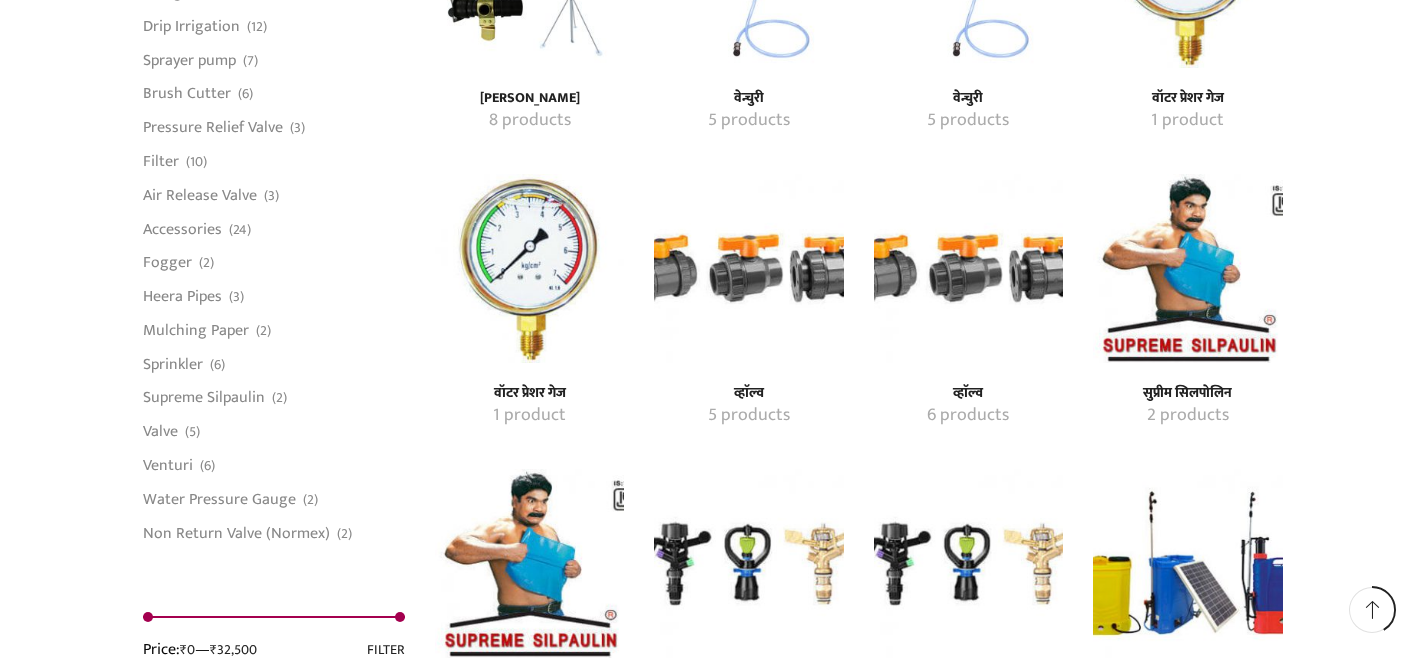 scroll, scrollTop: 2153, scrollLeft: 0, axis: vertical 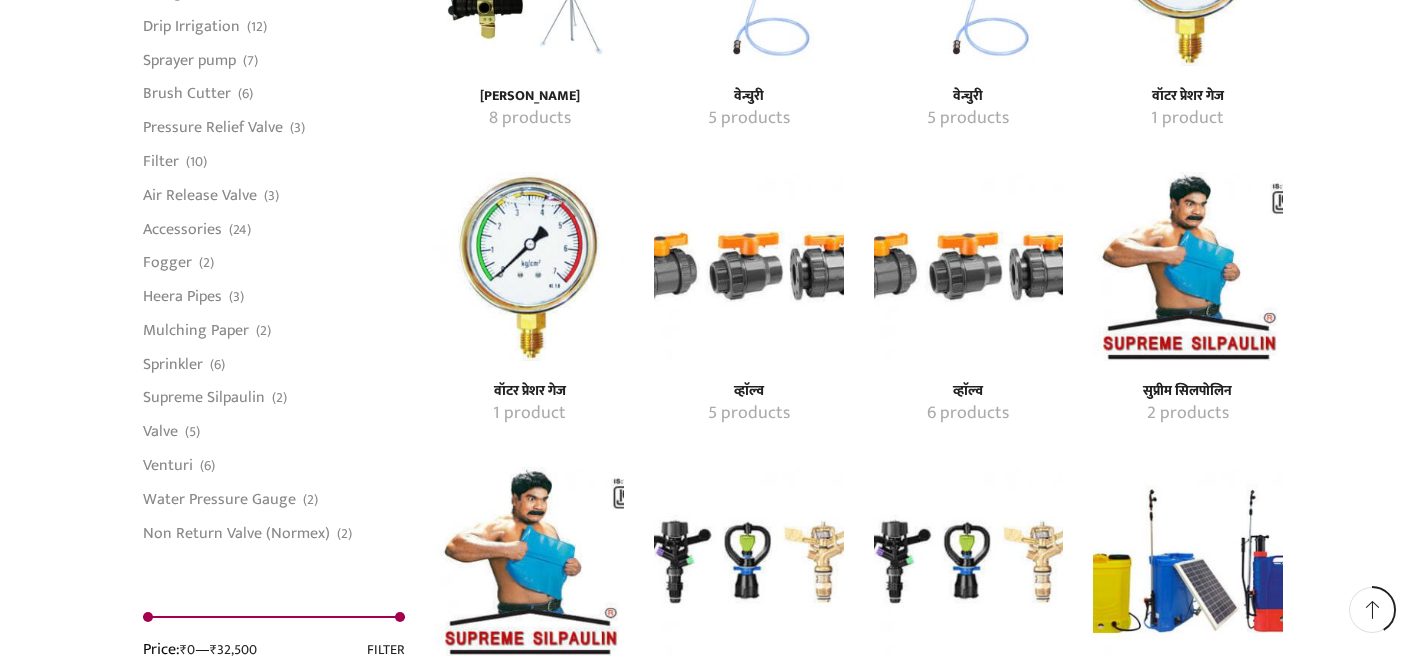 type on "[EMAIL_ADDRESS][DOMAIN_NAME]" 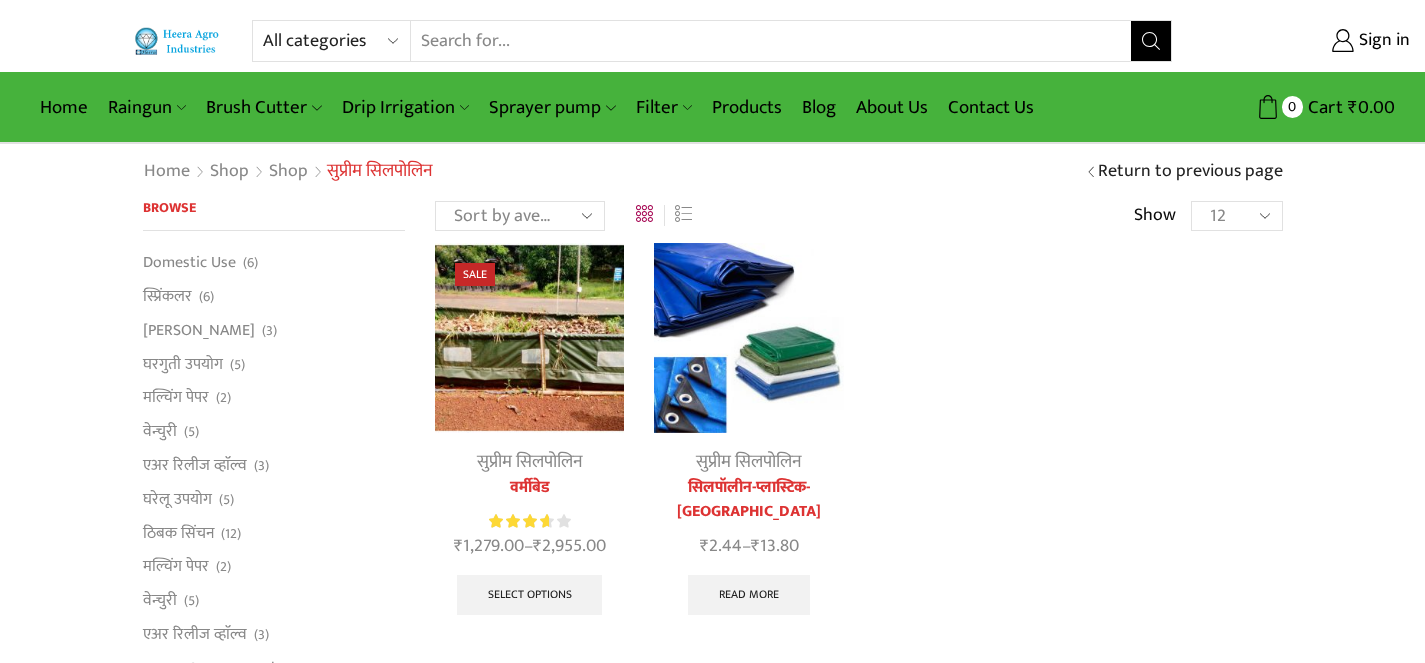 scroll, scrollTop: 0, scrollLeft: 0, axis: both 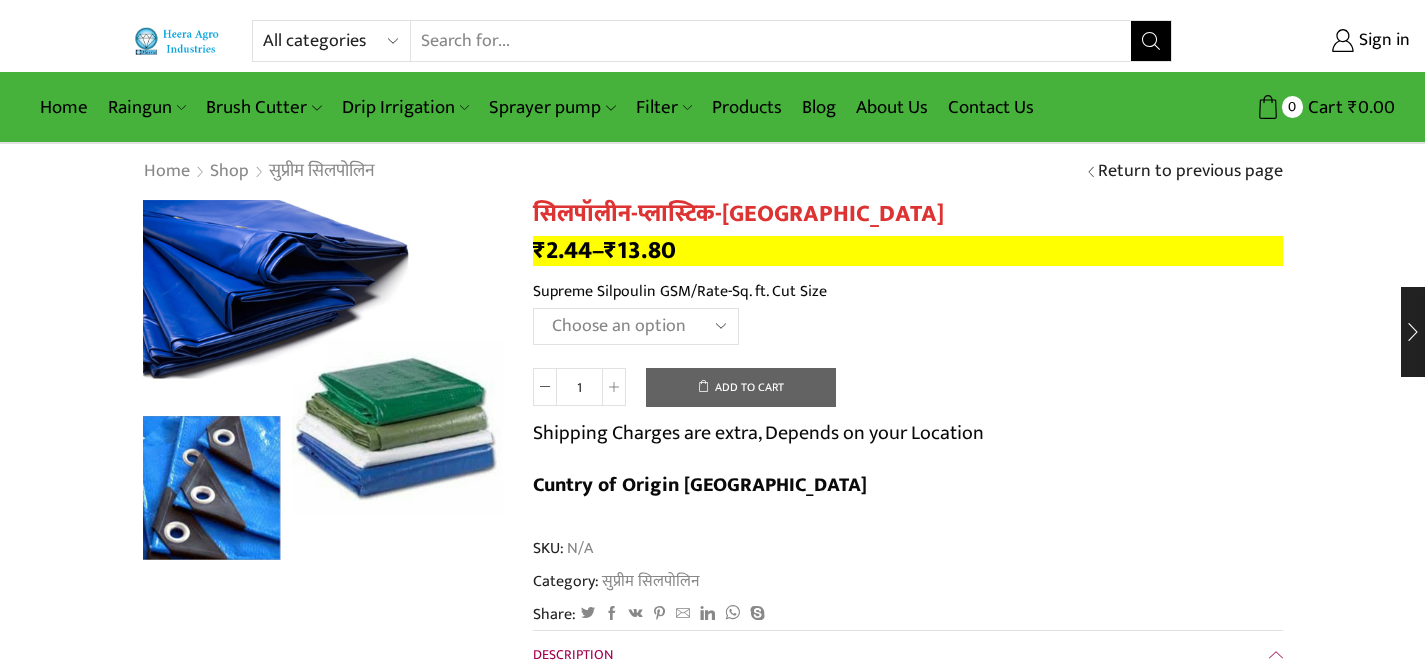 type on "[EMAIL_ADDRESS][DOMAIN_NAME]" 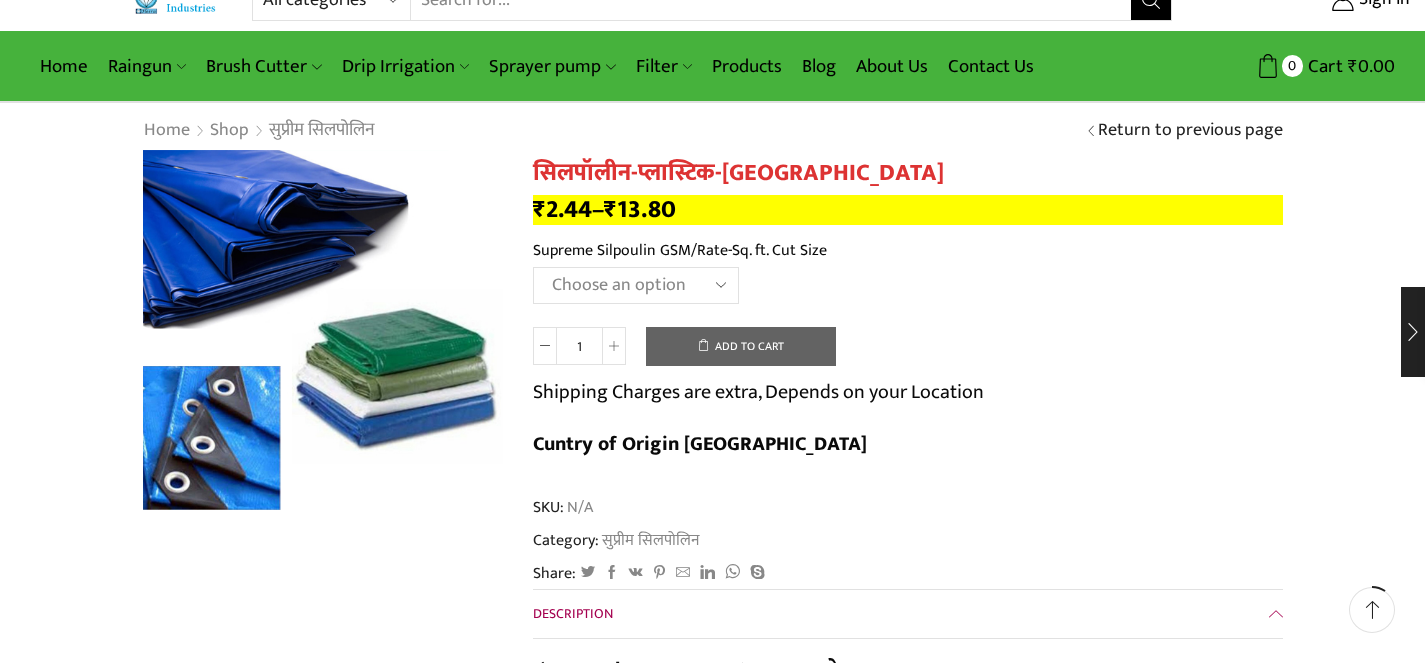 scroll, scrollTop: 0, scrollLeft: 0, axis: both 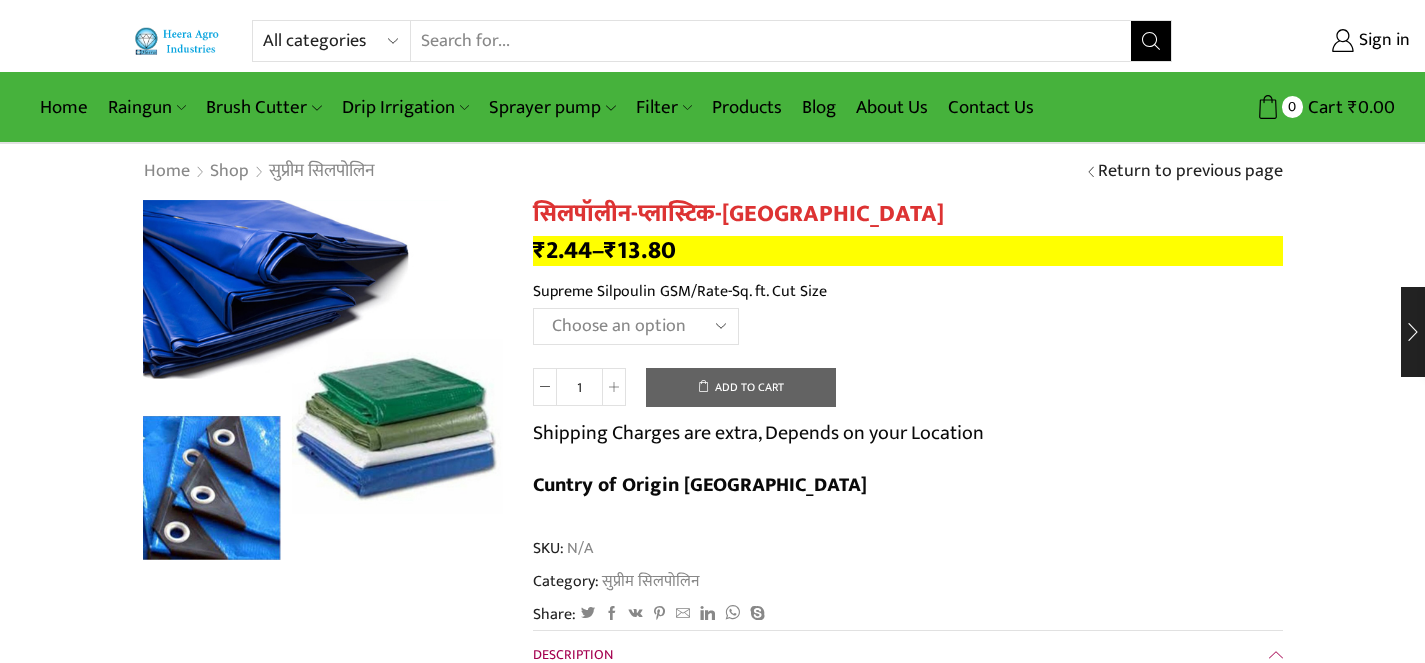 click on "Choose an option" 